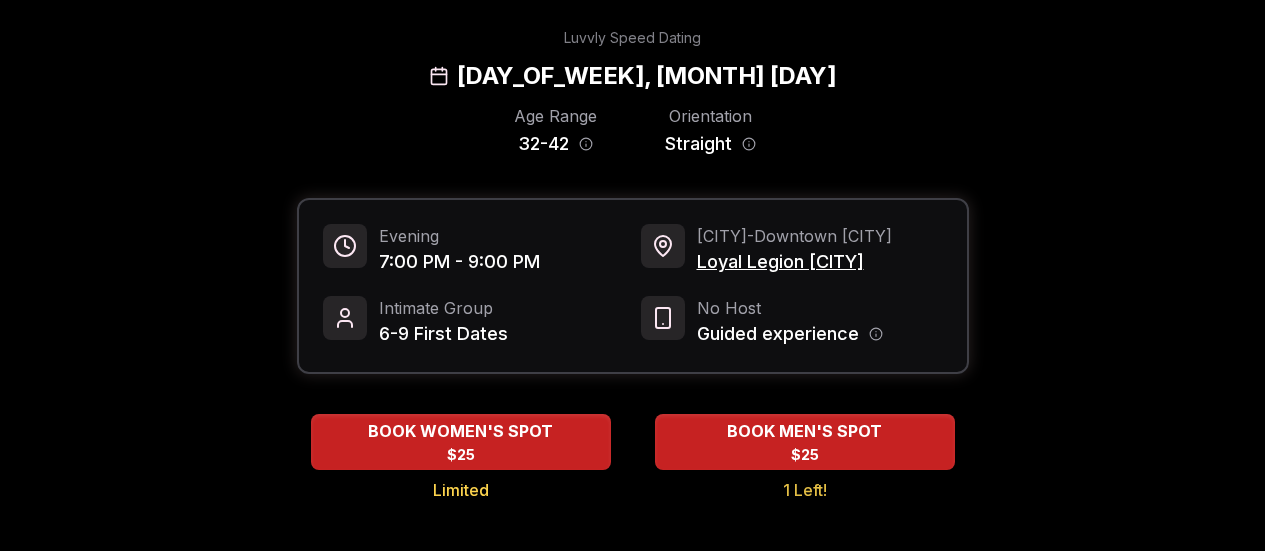 scroll, scrollTop: 0, scrollLeft: 0, axis: both 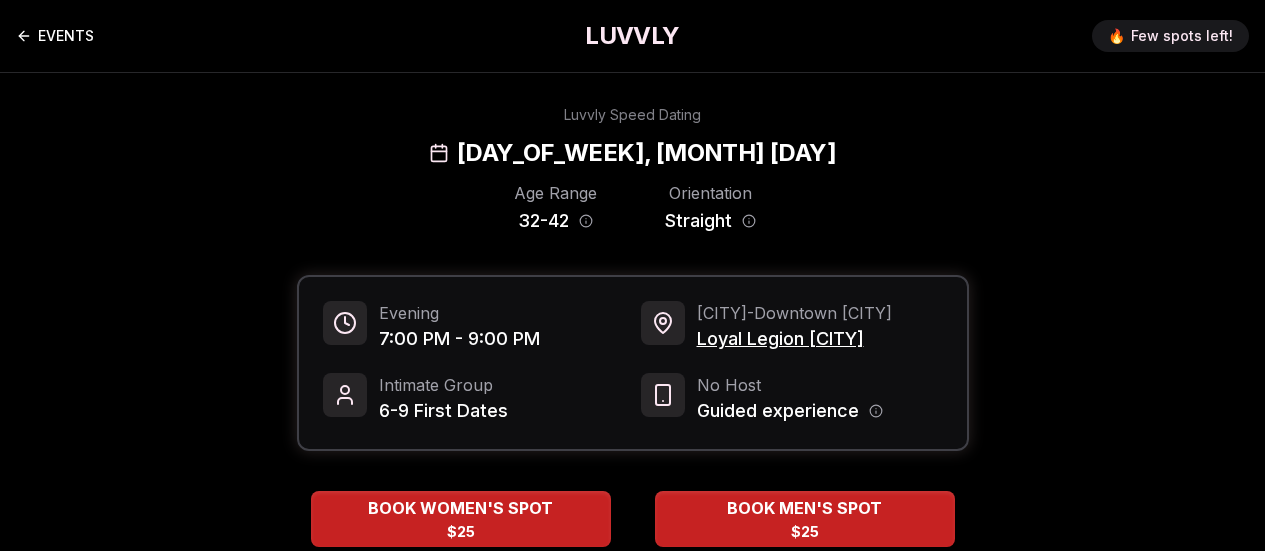 click on "EVENTS" at bounding box center [55, 36] 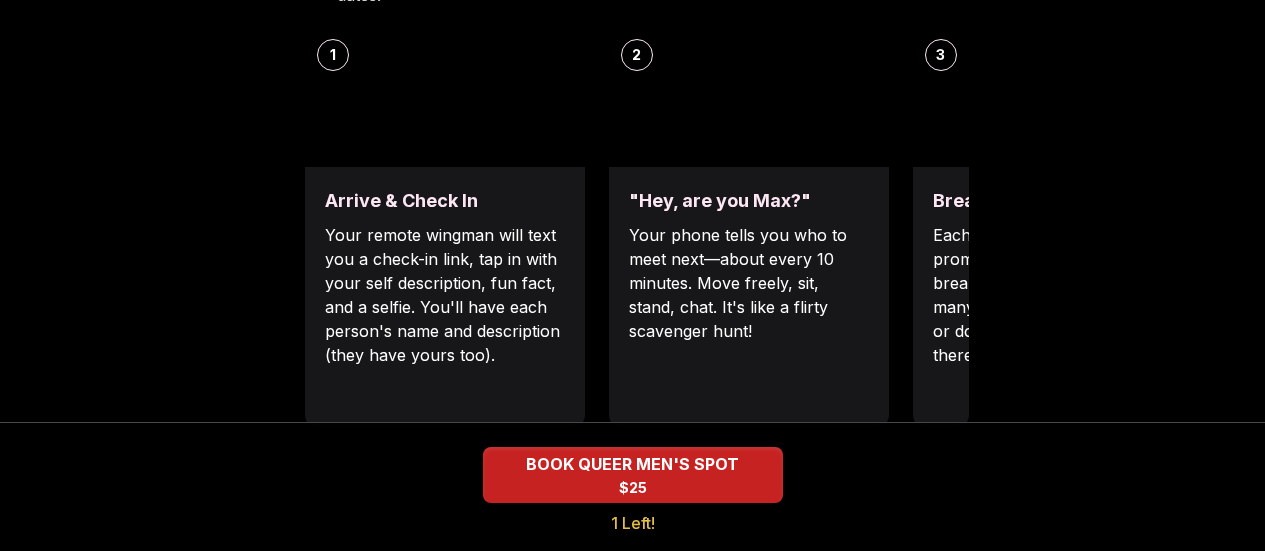 scroll, scrollTop: 840, scrollLeft: 0, axis: vertical 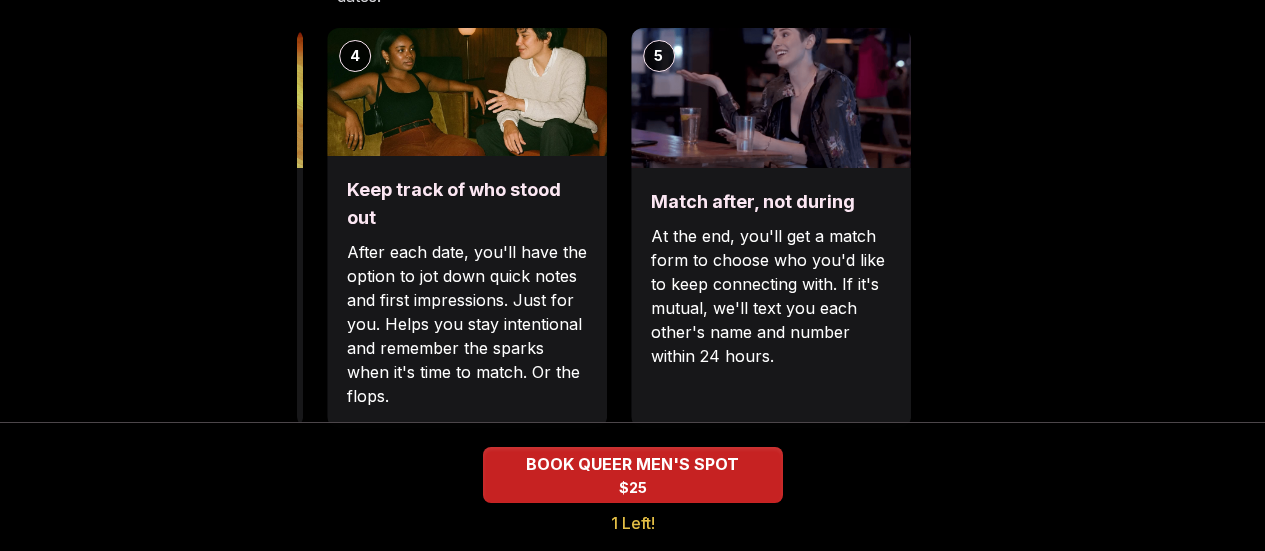 click on "Luvvly Speed Dating Wednesday, July 16th Age Range 25 - 45 Orientation Queer Men Evening 7:00 PM - 9:00 PM Portland  -  Sunnyside Sugar Hill Intimate Group 6-9 First Dates No Host Guided experience BOOK QUEER MEN'S SPOT $25 1 Left! How It Works No in person host, formalities, reserved seating, or signs of an "event". Follow real time notifications on your phone, guiding you through a mix of first dates. 1 Arrive & Check In Your remote wingman will text you a check-in link, tap in with your self description, fun fact, and a selfie. You'll have each person's name and description (they have yours too). 2 "Hey, are you Max?" Your phone tells you who to meet next—about every 10 minutes. Move freely, sit, stand, chat. It's like a flirty scavenger hunt! 3 Break the ice with prompts Each date will have new convo prompts on screen to help break the ice. Cycle through as many as you'd like. Use them or don't, they'll always be there just in case. 4 Keep track of who stood out 5 Match after, not during Sugar Hill ←" at bounding box center [632, 495] 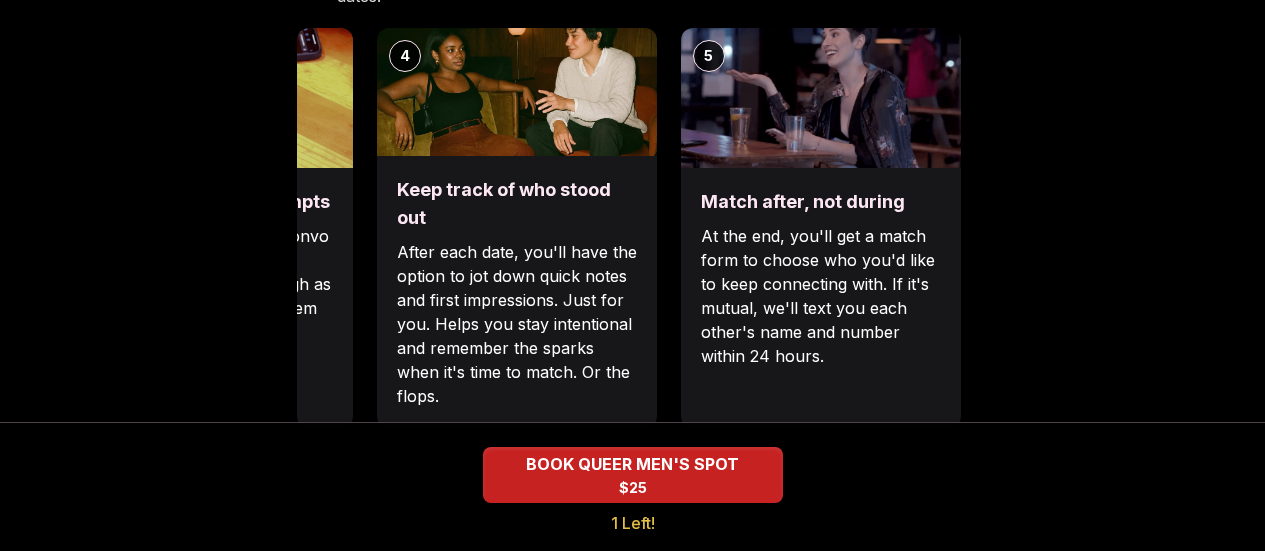 click on "Luvvly Speed Dating Wednesday, July 16th Age Range 25 - 45 Orientation Queer Men Evening 7:00 PM - 9:00 PM Portland  -  Sunnyside Sugar Hill Intimate Group 6-9 First Dates No Host Guided experience BOOK QUEER MEN'S SPOT $25 1 Left! How It Works No in person host, formalities, reserved seating, or signs of an "event". Follow real time notifications on your phone, guiding you through a mix of first dates. 1 Arrive & Check In Your remote wingman will text you a check-in link, tap in with your self description, fun fact, and a selfie. You'll have each person's name and description (they have yours too). 2 "Hey, are you Max?" Your phone tells you who to meet next—about every 10 minutes. Move freely, sit, stand, chat. It's like a flirty scavenger hunt! 3 Break the ice with prompts Each date will have new convo prompts on screen to help break the ice. Cycle through as many as you'd like. Use them or don't, they'll always be there just in case. 4 Keep track of who stood out 5 Match after, not during Sugar Hill ←" at bounding box center (632, 475) 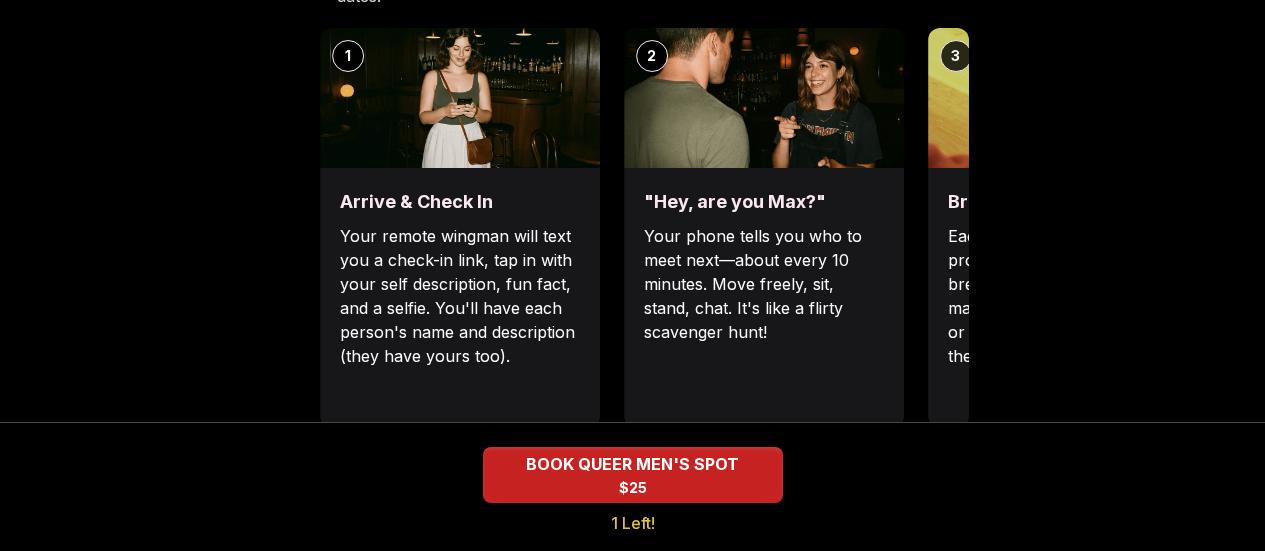 click on "EVENTS LUVVLY 🔥 Few spots left! Luvvly Speed Dating Wednesday, July 16th Age Range 25 - 45 Orientation Queer Men Evening 7:00 PM - 9:00 PM Portland  -  Sunnyside Sugar Hill Intimate Group 6-9 First Dates No Host Guided experience BOOK QUEER MEN'S SPOT $25 1 Left! How It Works No in person host, formalities, reserved seating, or signs of an "event". Follow real time notifications on your phone, guiding you through a mix of first dates. 1 Arrive & Check In Your remote wingman will text you a check-in link, tap in with your self description, fun fact, and a selfie. You'll have each person's name and description (they have yours too). 2 "Hey, are you Max?" Your phone tells you who to meet next—about every 10 minutes. Move freely, sit, stand, chat. It's like a flirty scavenger hunt! 3 Break the ice with prompts Each date will have new convo prompts on screen to help break the ice. Cycle through as many as you'd like. Use them or don't, they'll always be there just in case. 4 Keep track of who stood out 5 ←" at bounding box center [632, 509] 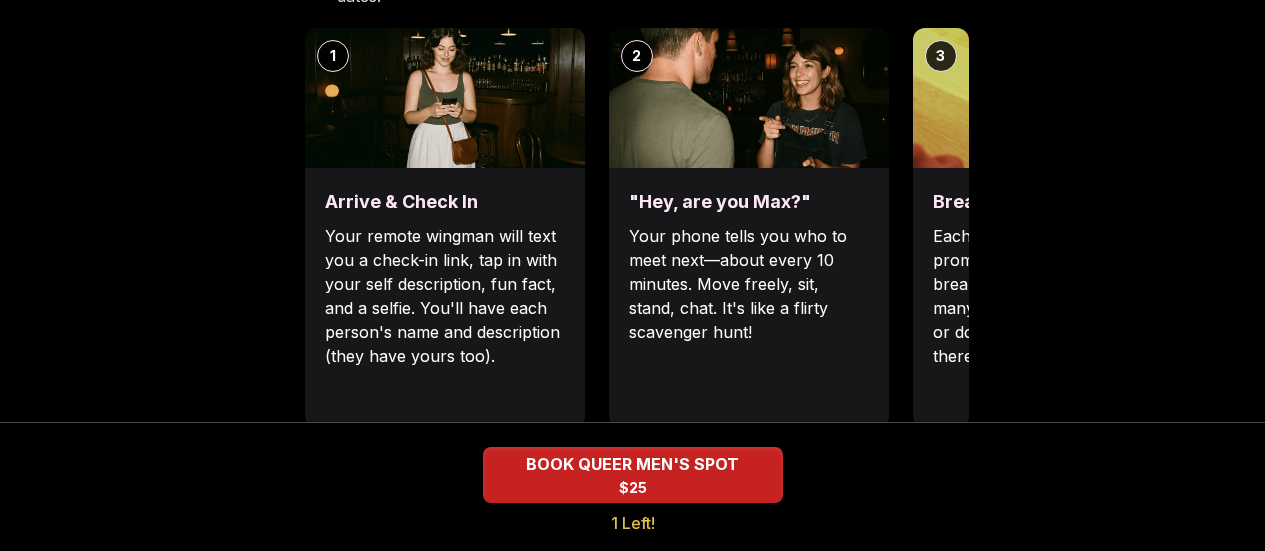 scroll, scrollTop: 0, scrollLeft: 0, axis: both 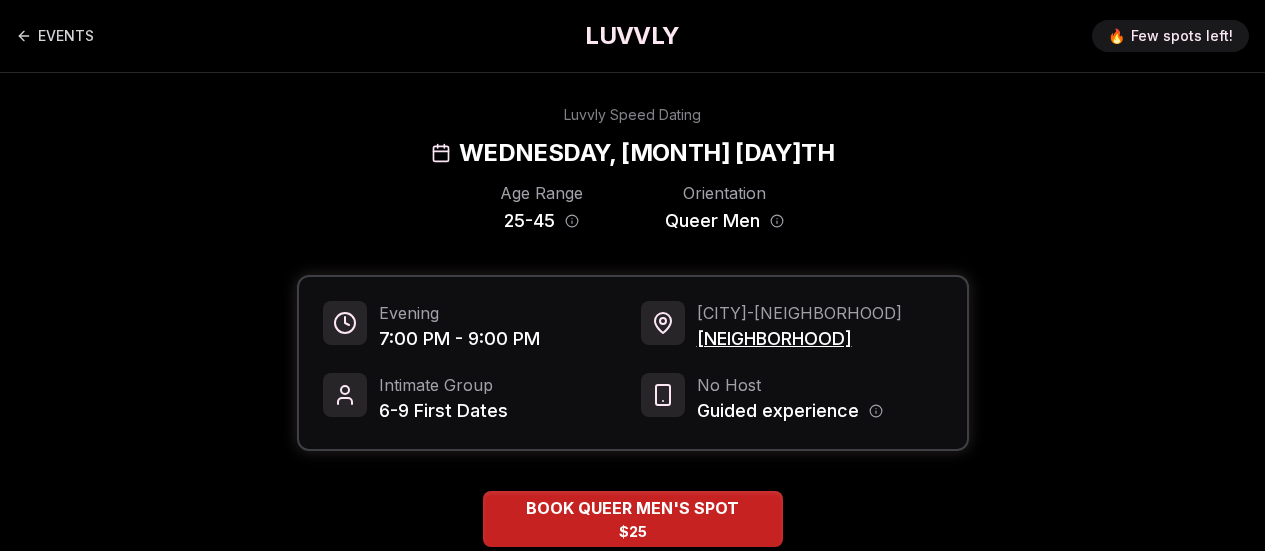 click on "Sugar Hill" at bounding box center [799, 339] 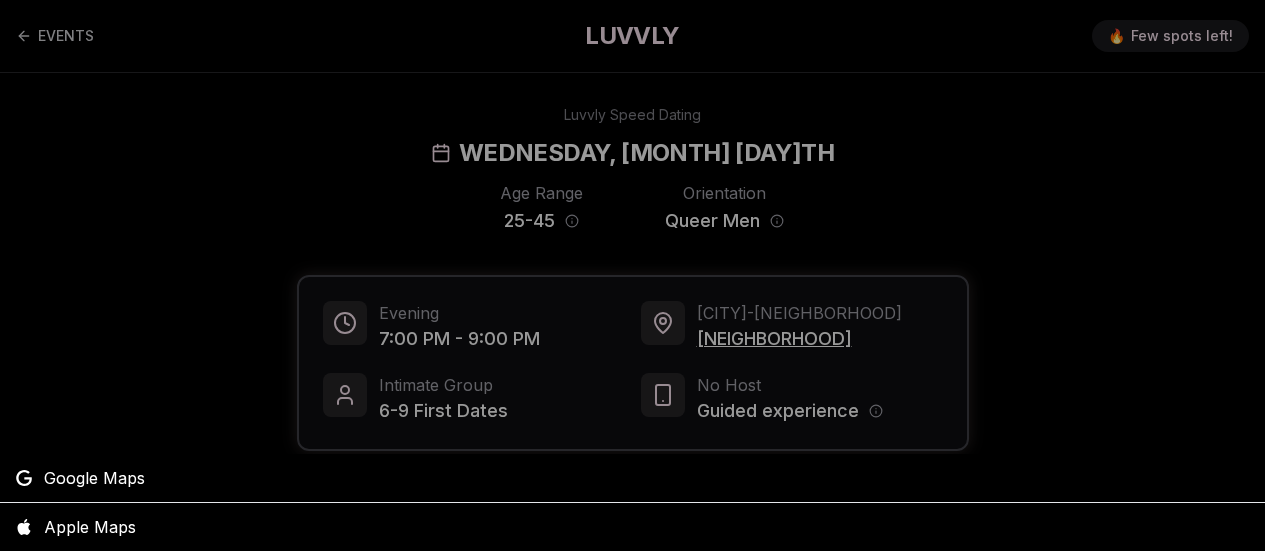 click at bounding box center (632, 275) 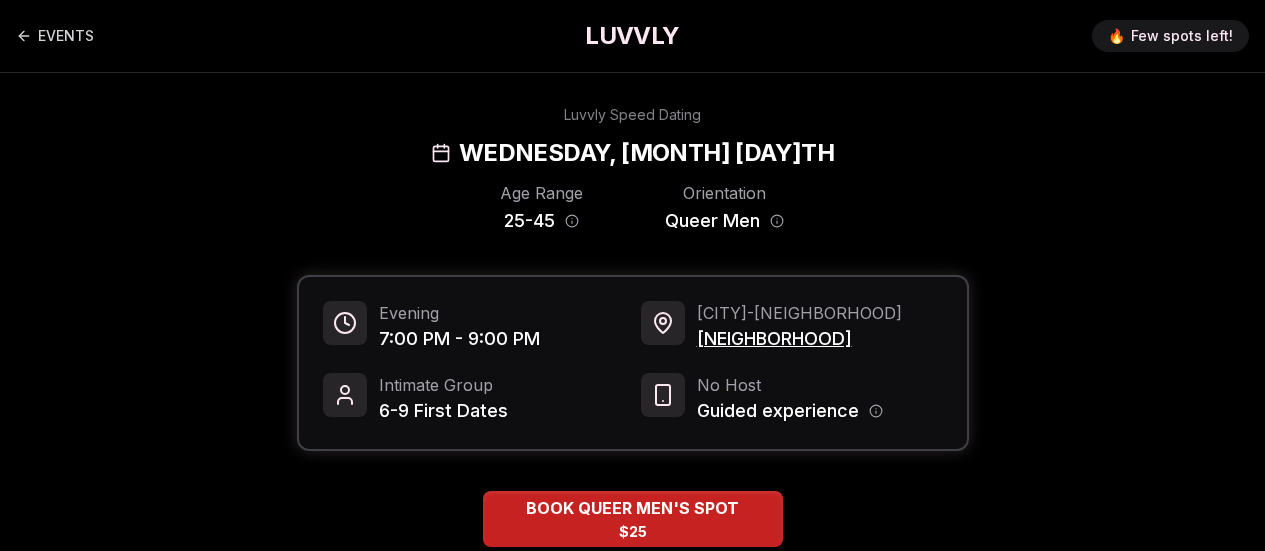 click on "Sugar Hill" at bounding box center (799, 339) 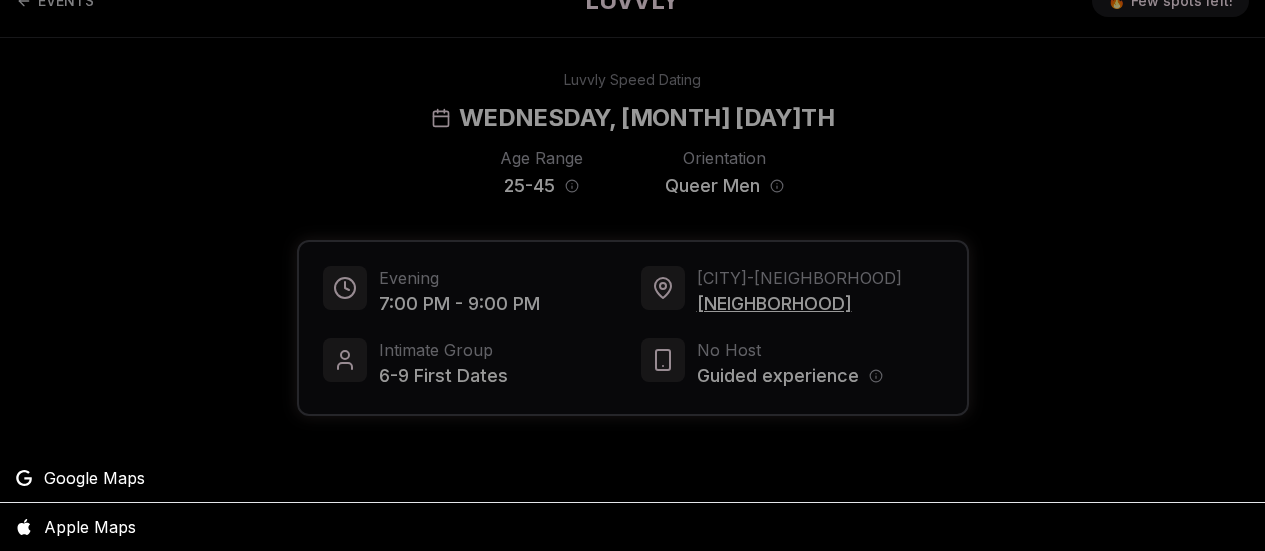 scroll, scrollTop: 40, scrollLeft: 0, axis: vertical 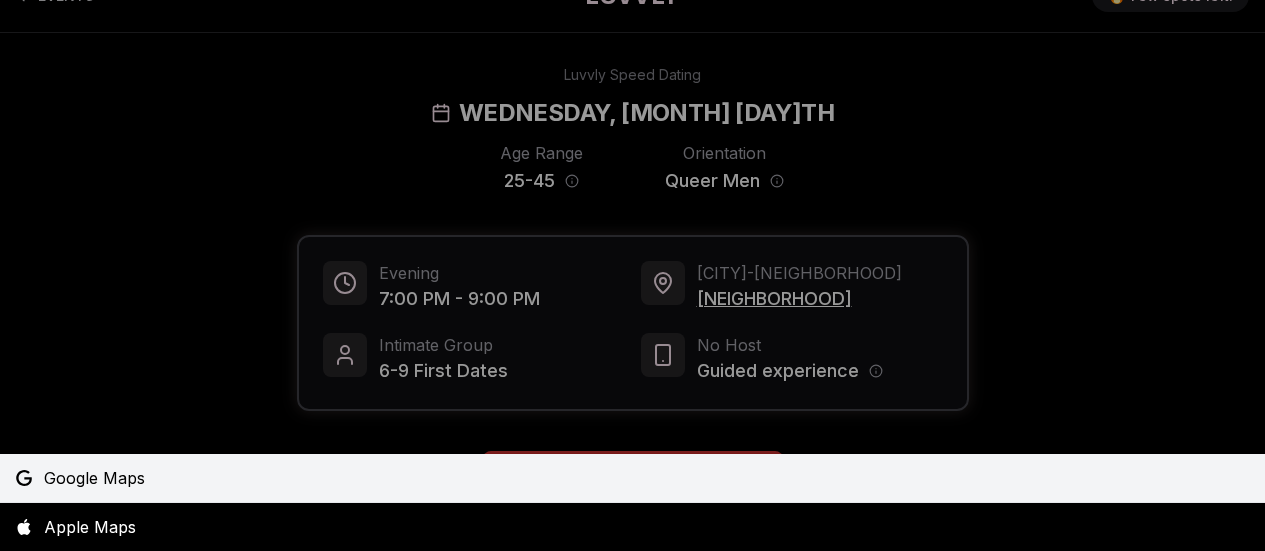 click on "Google Maps" at bounding box center (94, 478) 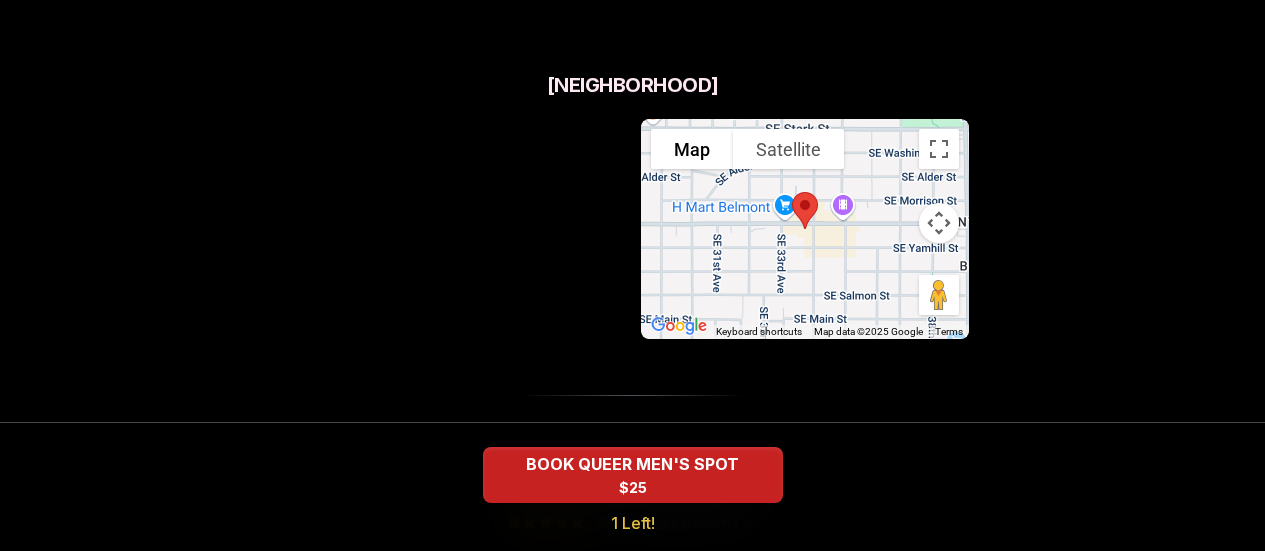 scroll, scrollTop: 1440, scrollLeft: 0, axis: vertical 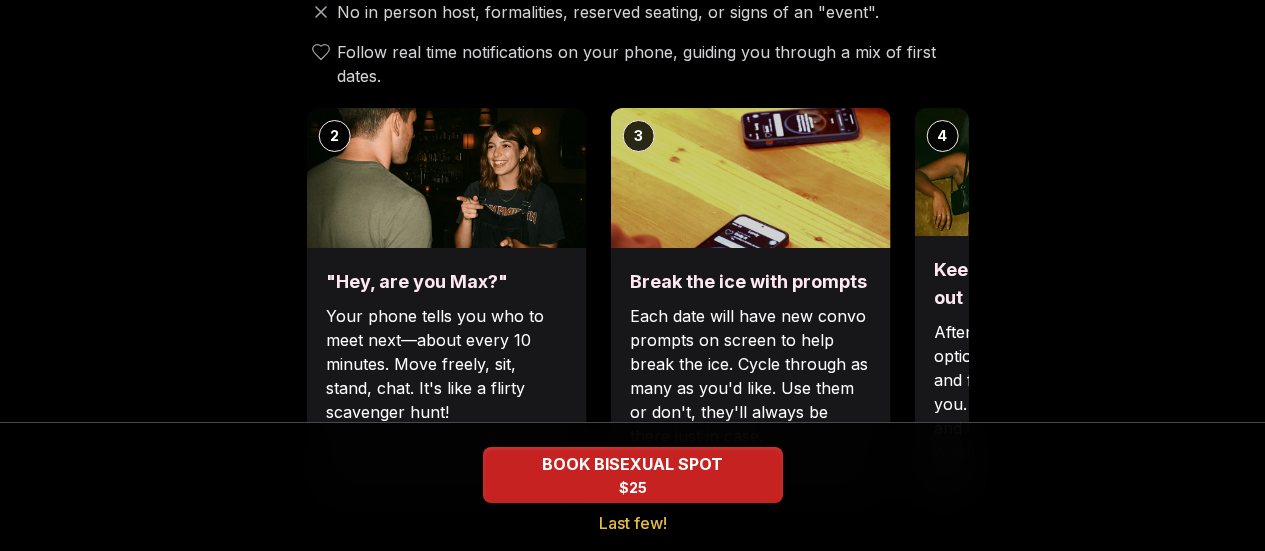 click on "3" at bounding box center [750, 178] 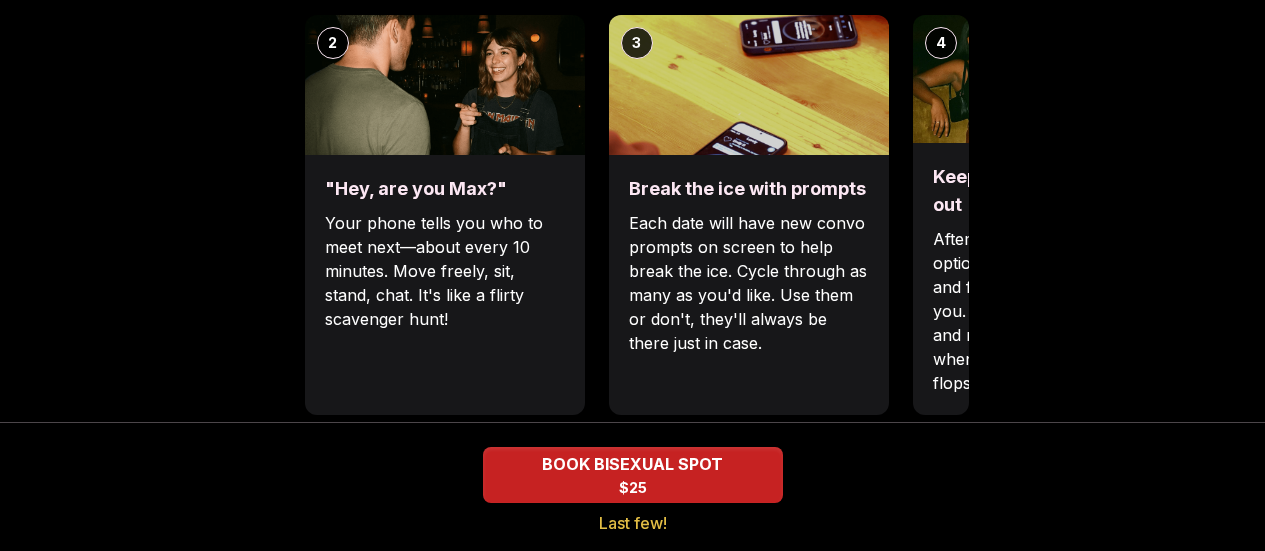 scroll, scrollTop: 880, scrollLeft: 0, axis: vertical 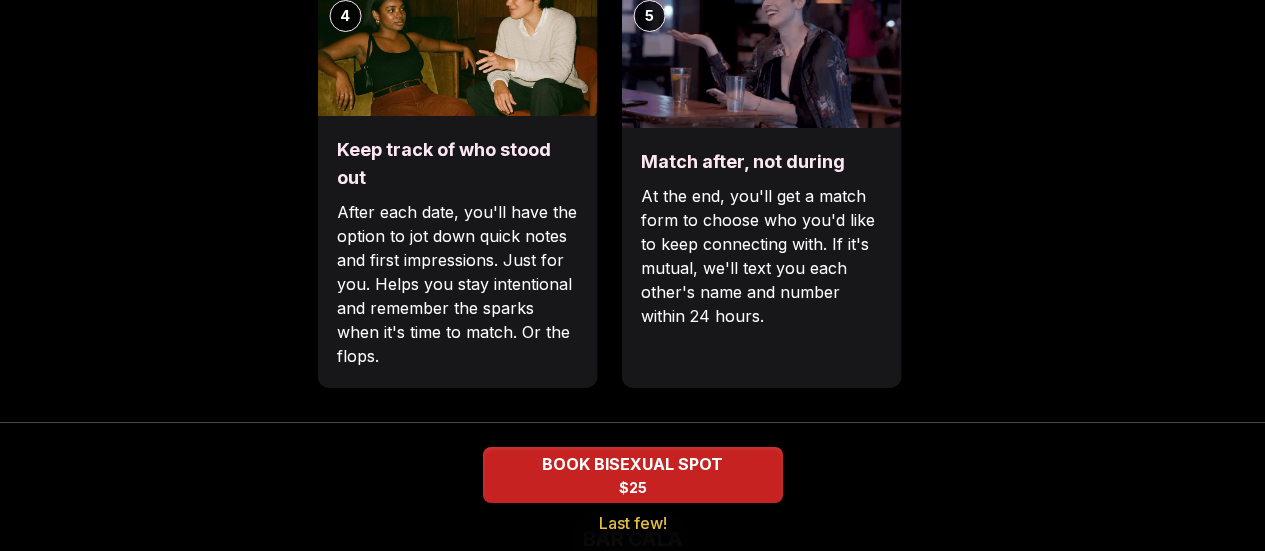 click on "Portland [CITY] - [NEIGHBORHOOD] [BRAND] [BRAND] [NUMBER]-[NUMBER] First Dates No Host Guided experience BOOK [ORIENTATION] SPOT $[NUMBER] Last few! How It Works No in person host, formalities, reserved seating, or signs of an "event". Follow real time notifications on your phone, guiding you through a mix of first dates. 1 Arrive & Check In Your remote wingman will text you a check-in link, tap in with your self description, fun fact, and a selfie. You'll have each person's name and description (they have yours too). 2 "Hey, are you Max?" Your phone tells you who to meet next—about every [NUMBER] minutes. Move freely, sit, stand, chat. It's like a flirty scavenger hunt! 3 Break the ice with prompts Each date will have new convo prompts on screen to help break the ice. Cycle through as many as you'd like. Use them or don't, they'll always be there just in case. 4 Keep track of who stood out 5 Match after, not during Bar Cala ← → +" at bounding box center [632, 445] 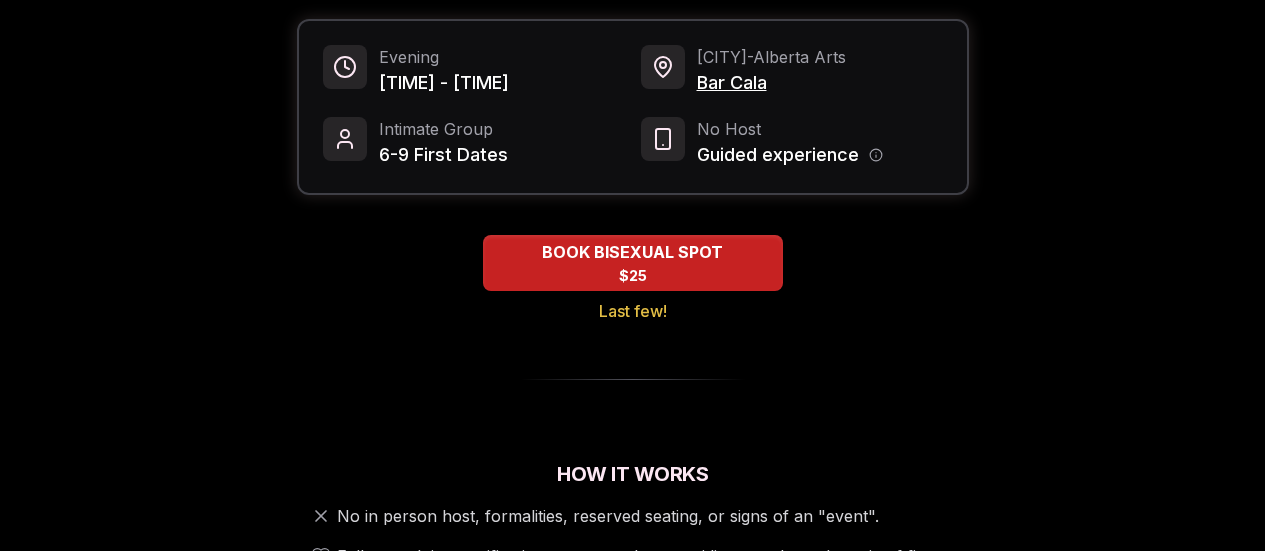 scroll, scrollTop: 0, scrollLeft: 0, axis: both 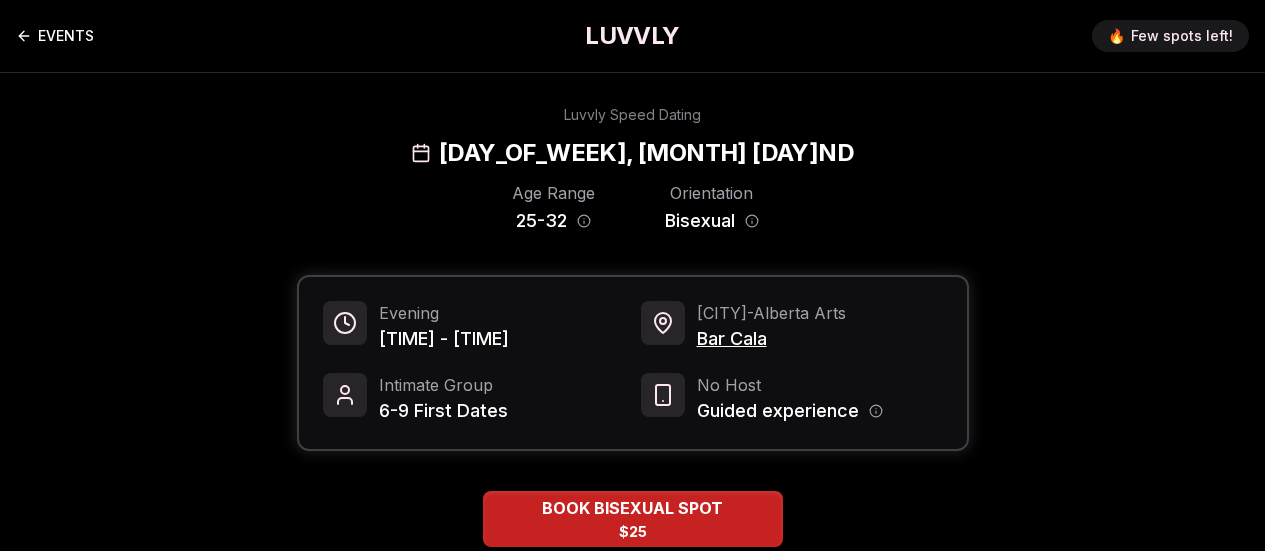 click on "EVENTS" at bounding box center [55, 36] 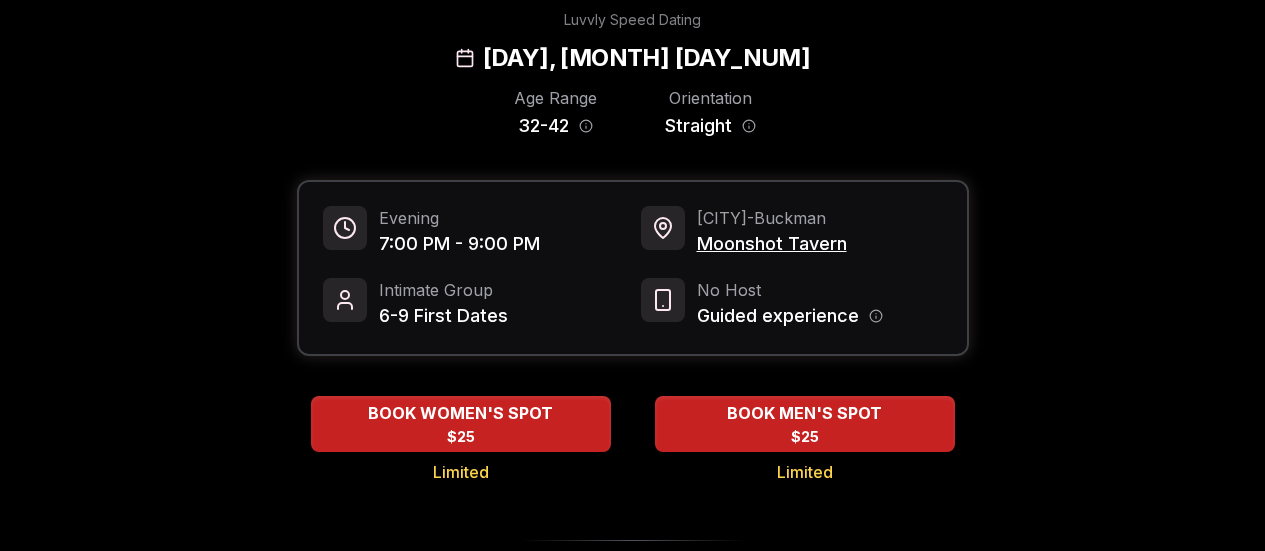 scroll, scrollTop: 120, scrollLeft: 0, axis: vertical 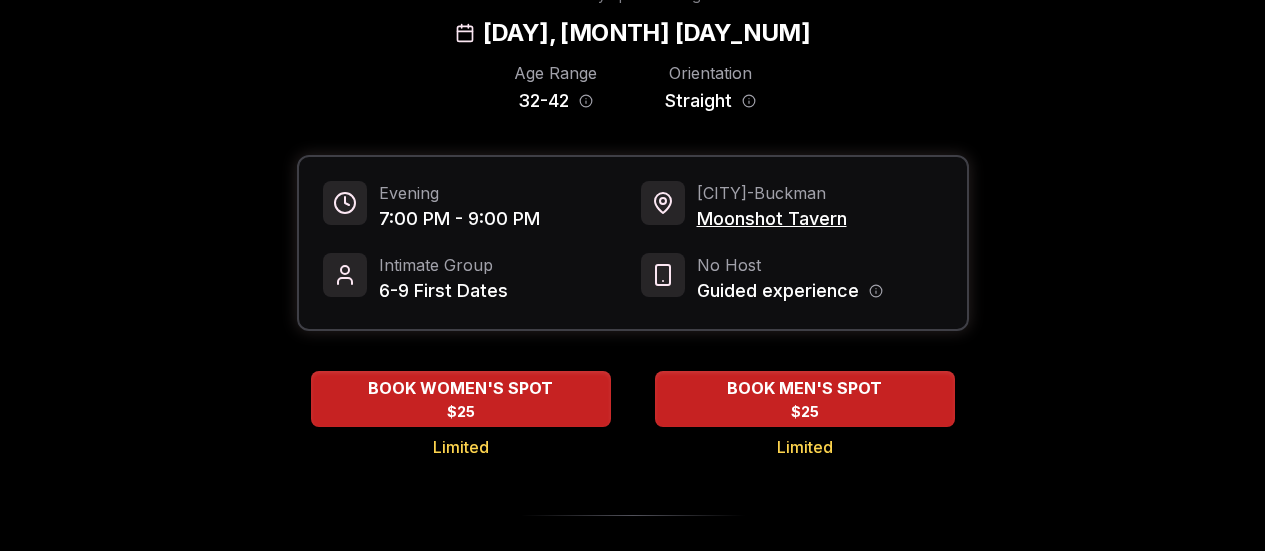 click on "Moonshot Tavern" at bounding box center (772, 219) 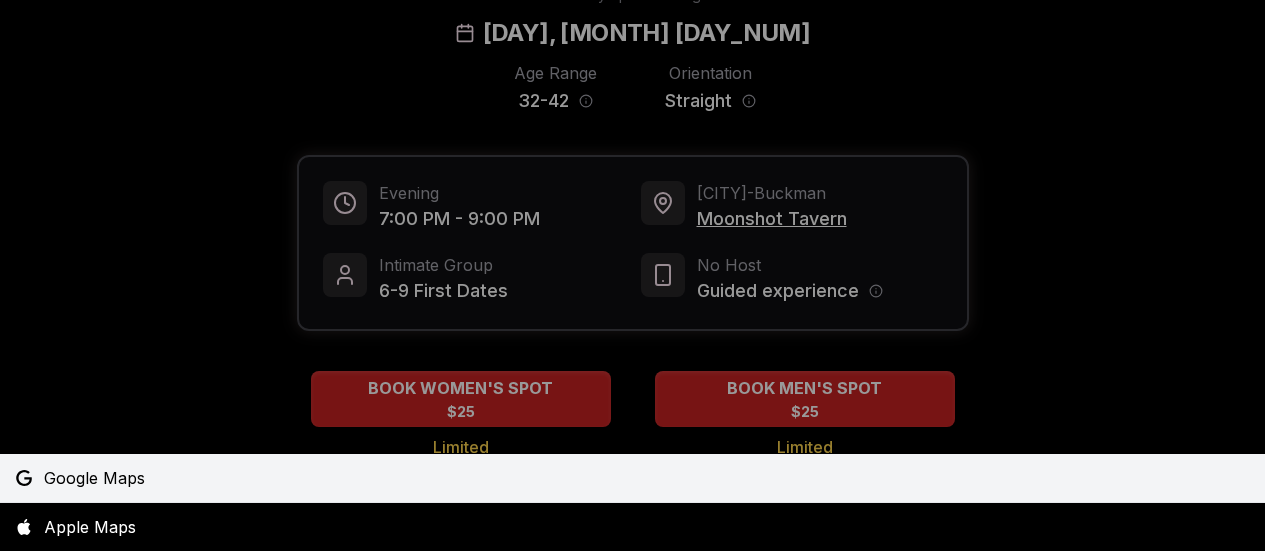 click on "Google Maps" at bounding box center [94, 478] 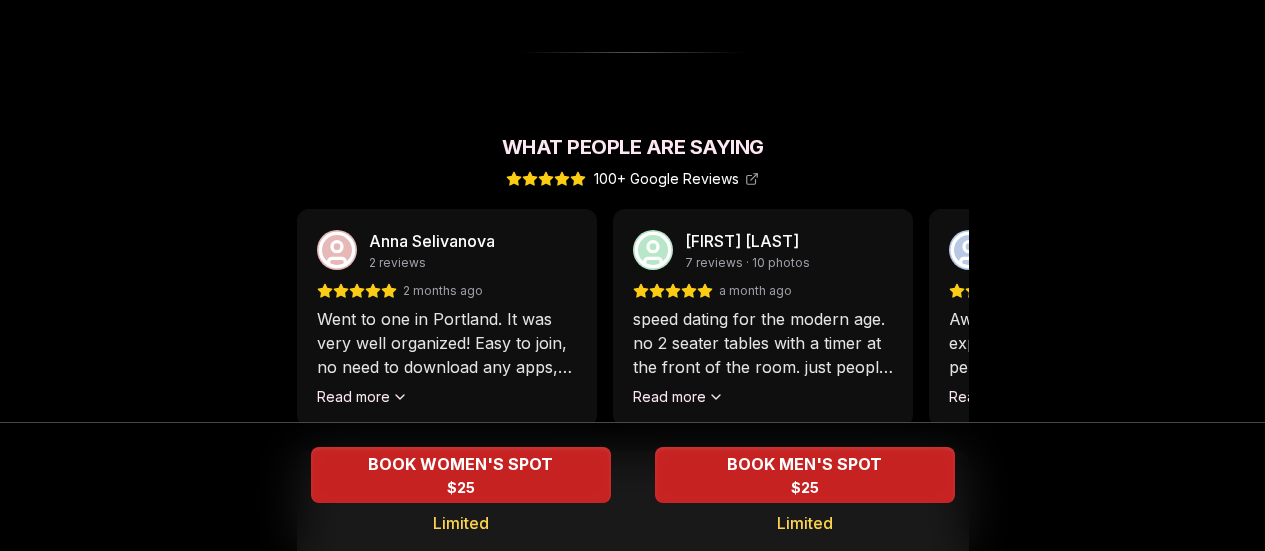 scroll, scrollTop: 1662, scrollLeft: 0, axis: vertical 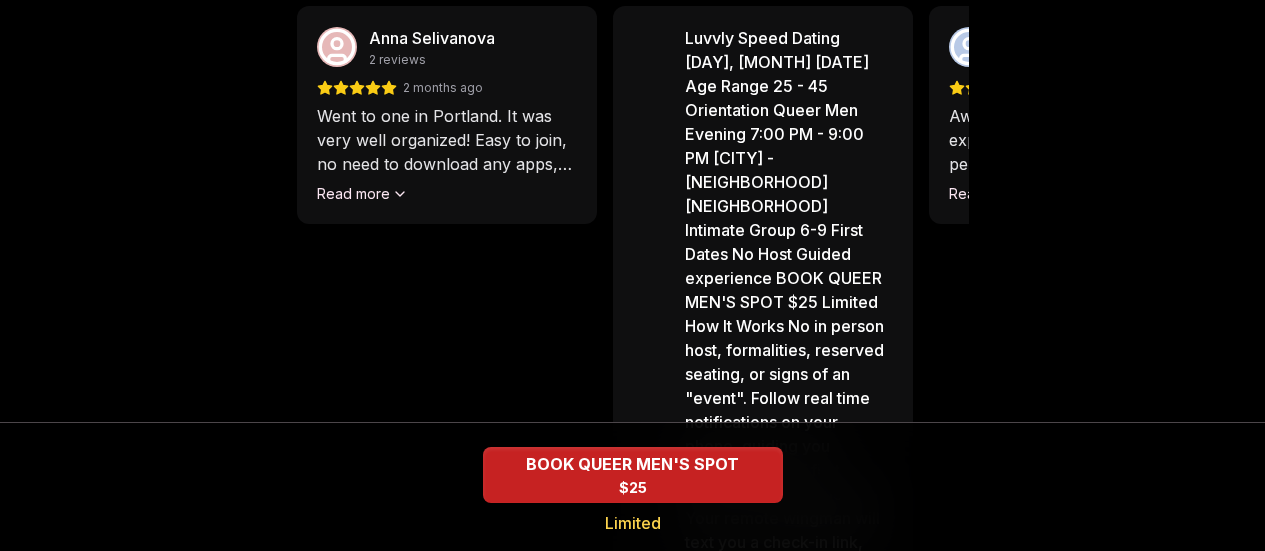 click on "Anna Selivanova 2 reviews 2 months ago Went to one in Portland. It was very well organized! Easy to join, no need to download any apps, everyone fills out a little about themselves so you instantly see something about the person you're meeting to help with the conversations. It was a much better experience than the apps. Definitely recommend! Read more" at bounding box center (447, 115) 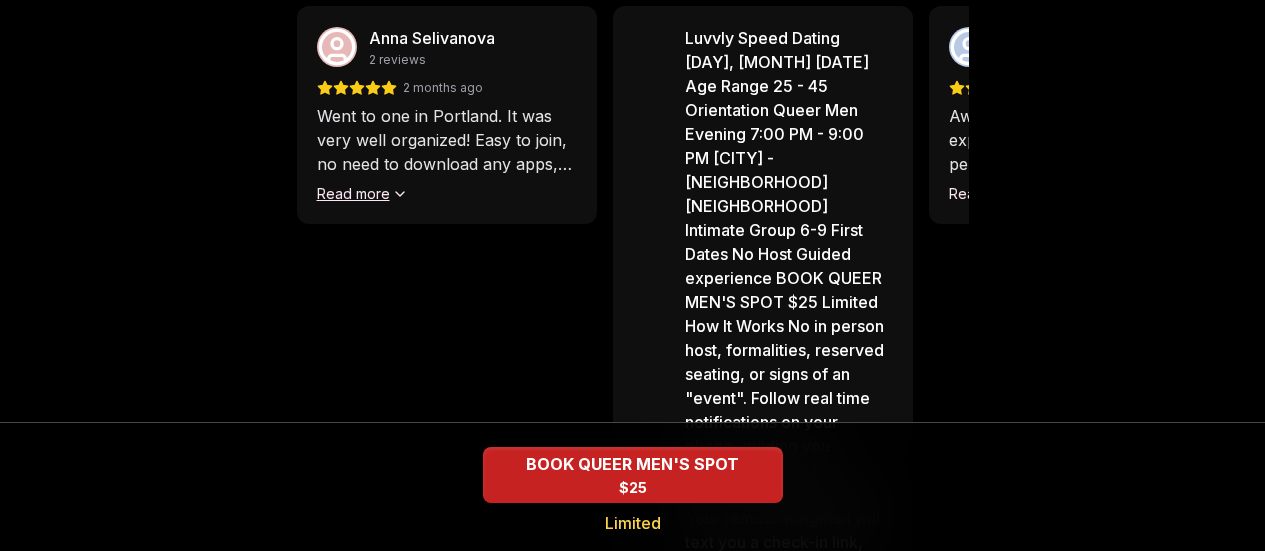 click on "Read more" at bounding box center (362, 194) 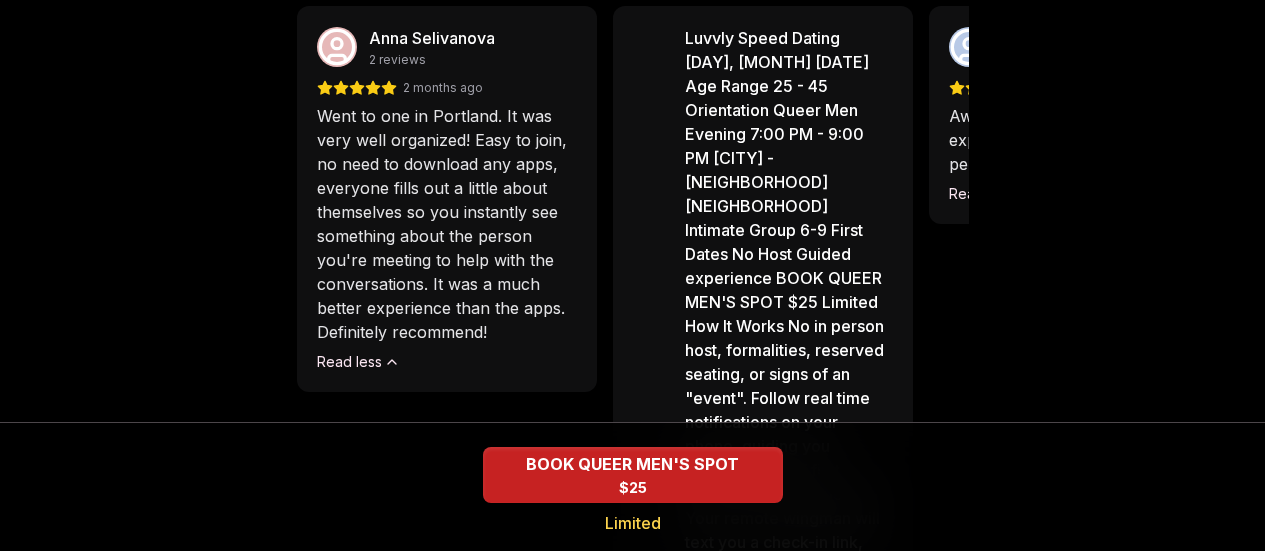 click on "Libby Brubaker 7 reviews · 10 photos a month ago speed dating for the modern age. no 2 seater tables with a timer at the front of the room. just people mingling in a bar space, guided by prompts on your phone. i liked that the group was small - meeting 6-8 people for 9min each allowed us to actually have a conversation. everyone was nice and normal and i left with 2 connections! Read more" at bounding box center [763, 643] 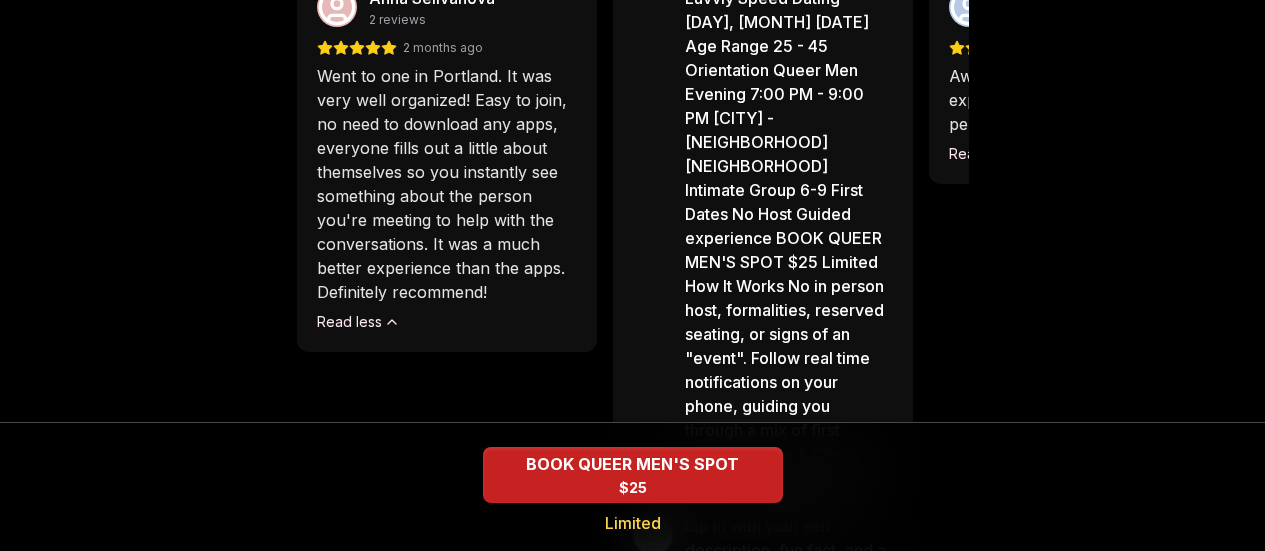 scroll, scrollTop: 1880, scrollLeft: 0, axis: vertical 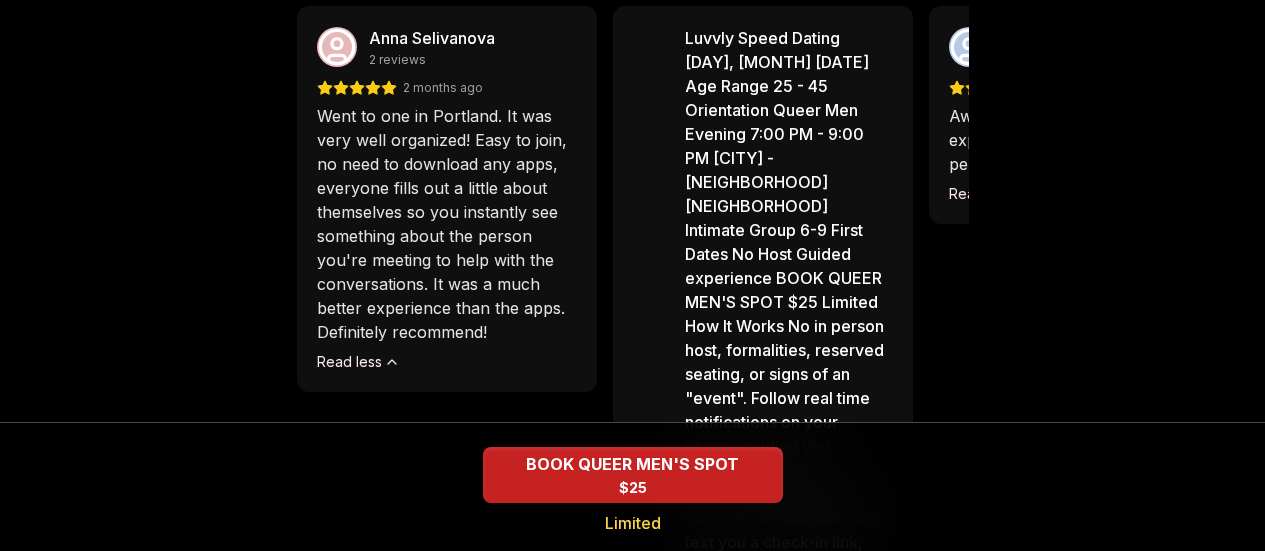 click on "Awesome speed dating experience! You get 10 minutes per speed date, some questions and a fun fact to break the ice and help the convo along, and you find each of your dates at the venue via their description. It's super fun!" at bounding box center [1079, 140] 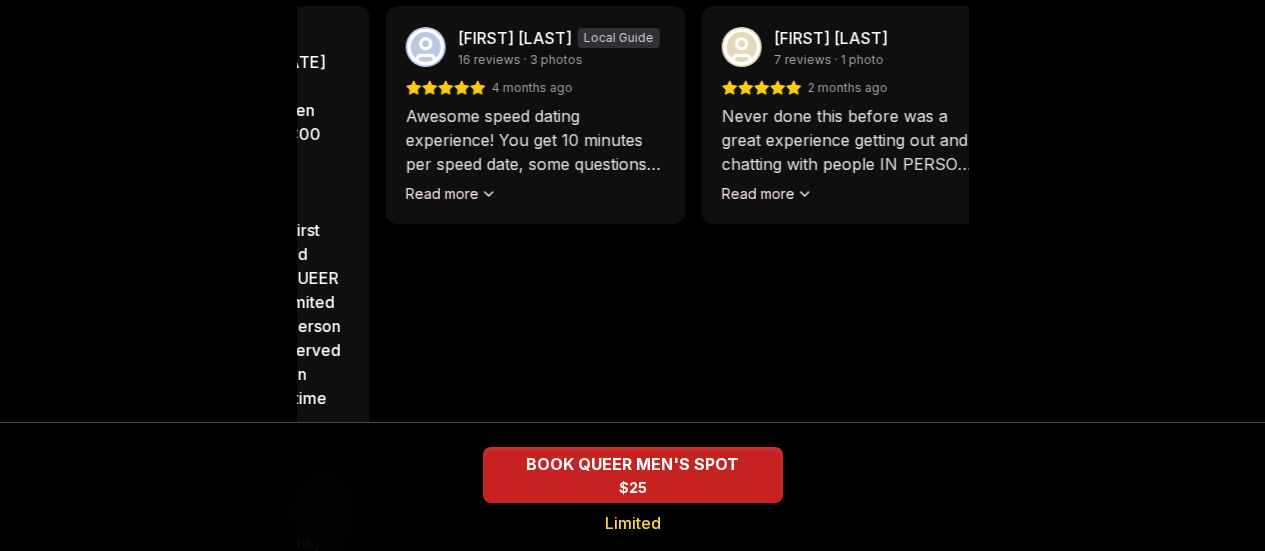 click on "speed dating for the modern age. no 2 seater tables with a timer at the front of the room. just people mingling in a bar space, guided by prompts on your phone. i liked that the group was small - meeting 6-8 people for 9min each allowed us to actually have a conversation. everyone was nice and normal and i left with 2 connections!" at bounding box center (219, 1292) 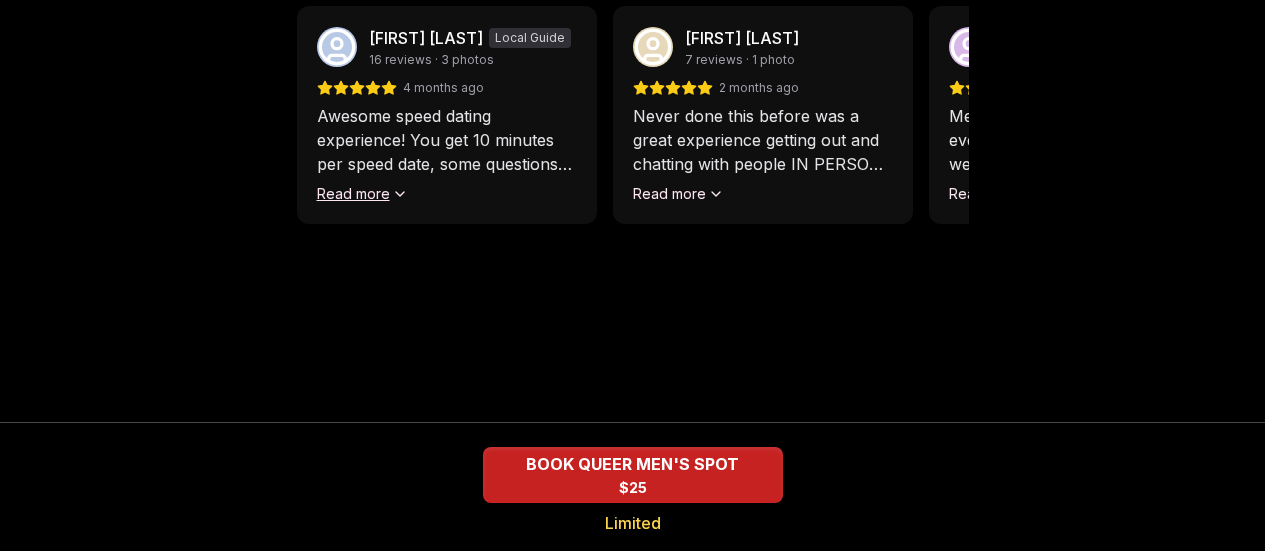 click on "Read more" at bounding box center (362, 194) 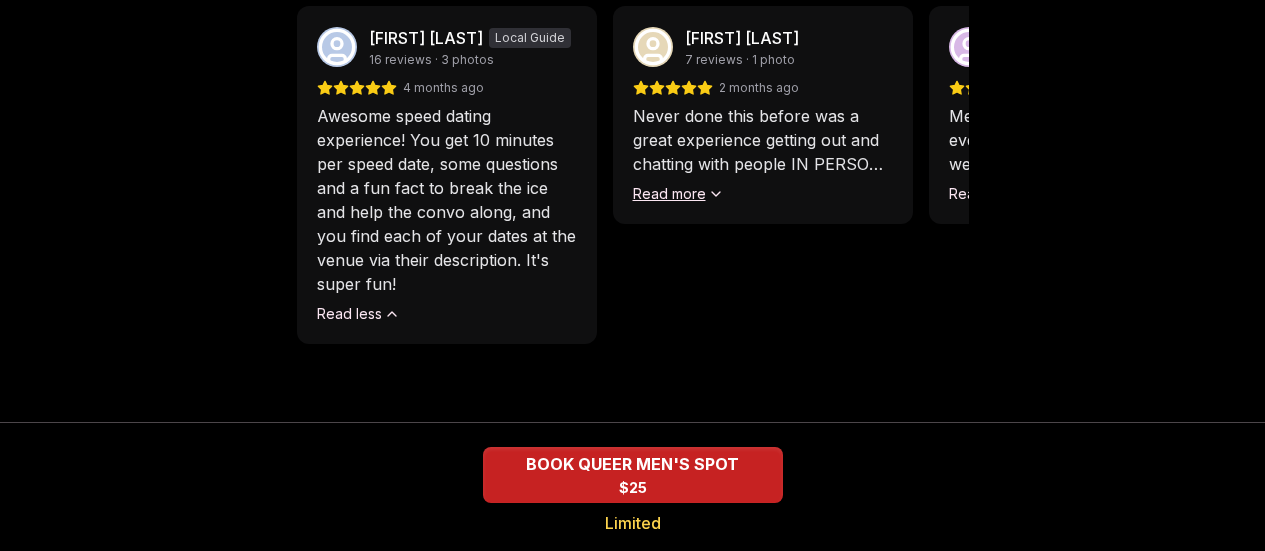 click on "Read more" at bounding box center (678, 194) 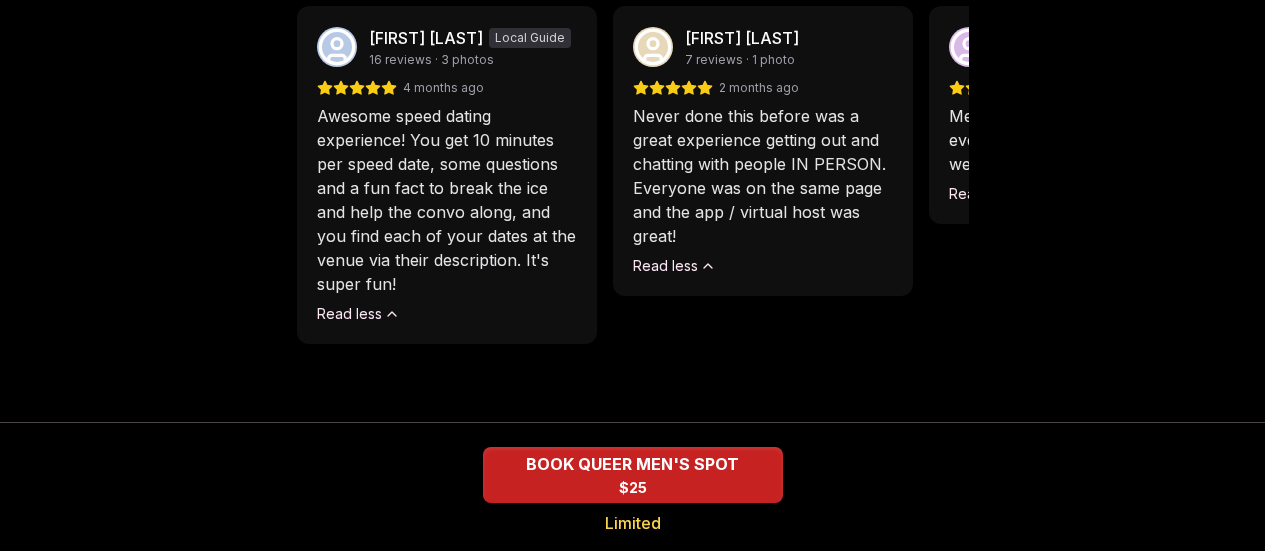 click on "Never done this before was a great experience getting out and chatting with people IN PERSON. Everyone was on the same page and the app / virtual host was great!" at bounding box center (763, 176) 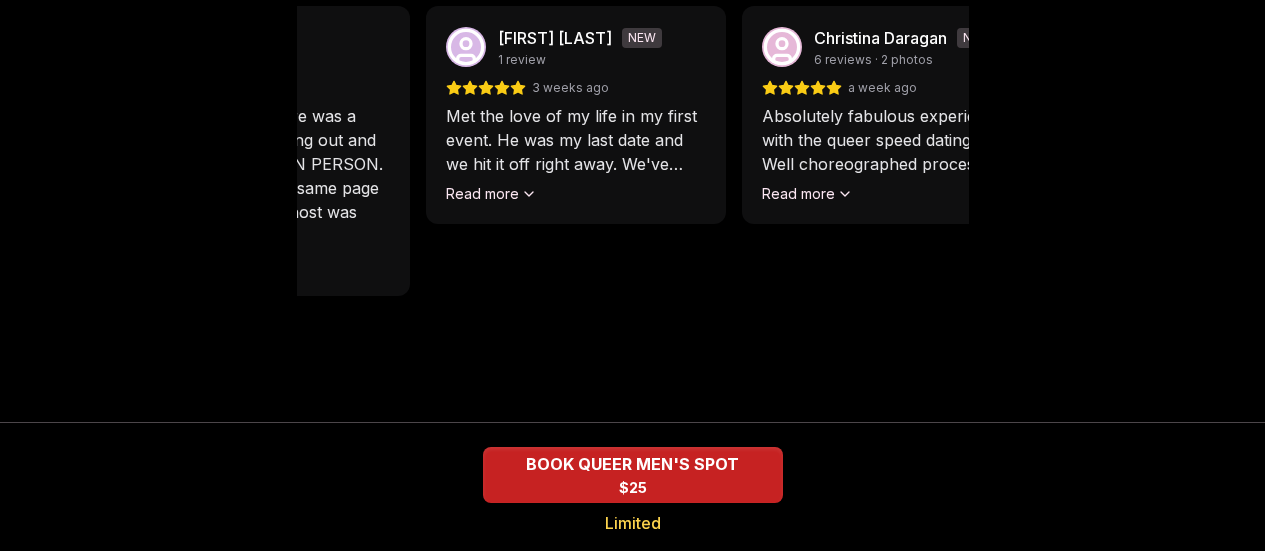 click on "Luvvly Speed Dating Wednesday, August 20th Age Range 25 - 45 Orientation Queer Men Evening 7:00 PM - 9:00 PM Portland  -  Sunnyside Sugar Hill Intimate Group 6-9 First Dates No Host Guided experience BOOK QUEER MEN'S SPOT $25 Limited How It Works No in person host, formalities, reserved seating, or signs of an "event". Follow real time notifications on your phone, guiding you through a mix of first dates. 1 Arrive & Check In Your remote wingman will text you a check-in link, tap in with your self description, fun fact, and a selfie. You'll have each person's name and description (they have yours too). 2 "Hey, are you Max?" Your phone tells you who to meet next—about every 10 minutes. Move freely, sit, stand, chat. It's like a flirty scavenger hunt! 3 Break the ice with prompts Each date will have new convo prompts on screen to help break the ice. Cycle through as many as you'd like. Use them or don't, they'll always be there just in case. 4 Keep track of who stood out 5 Match after, not during Sugar Hill +" at bounding box center [632, 49] 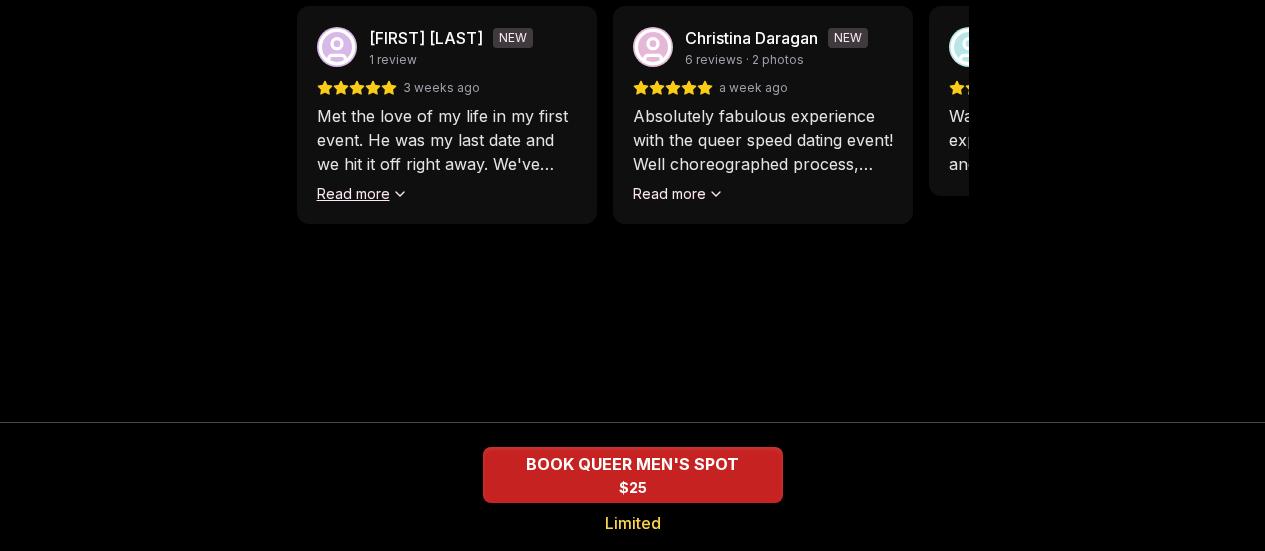 click on "Read more" at bounding box center [362, 194] 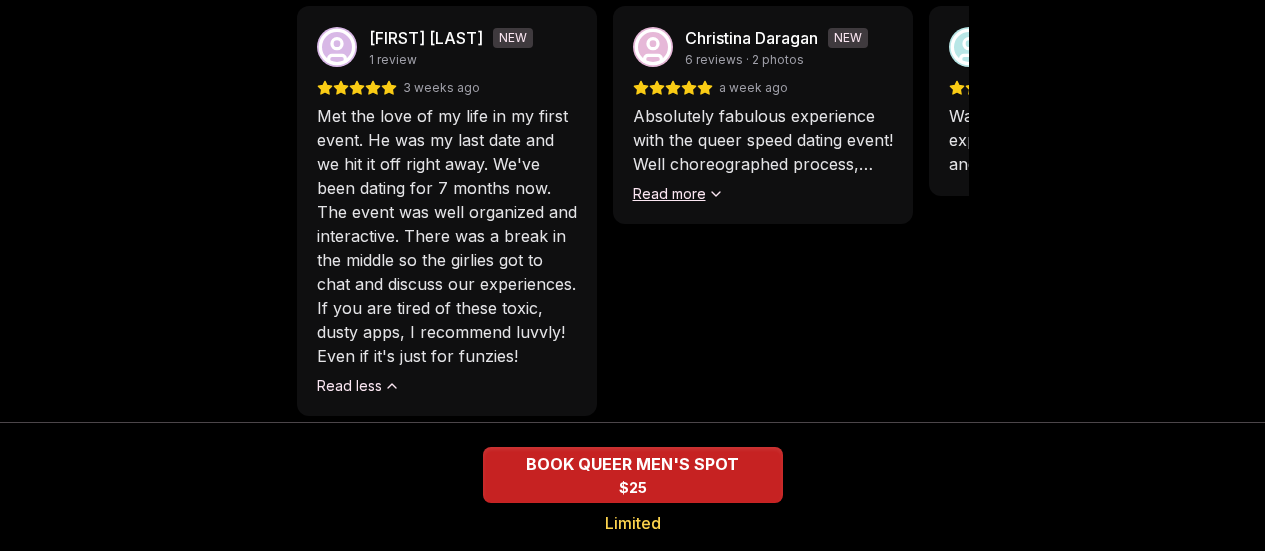 click on "Read more" at bounding box center (678, 194) 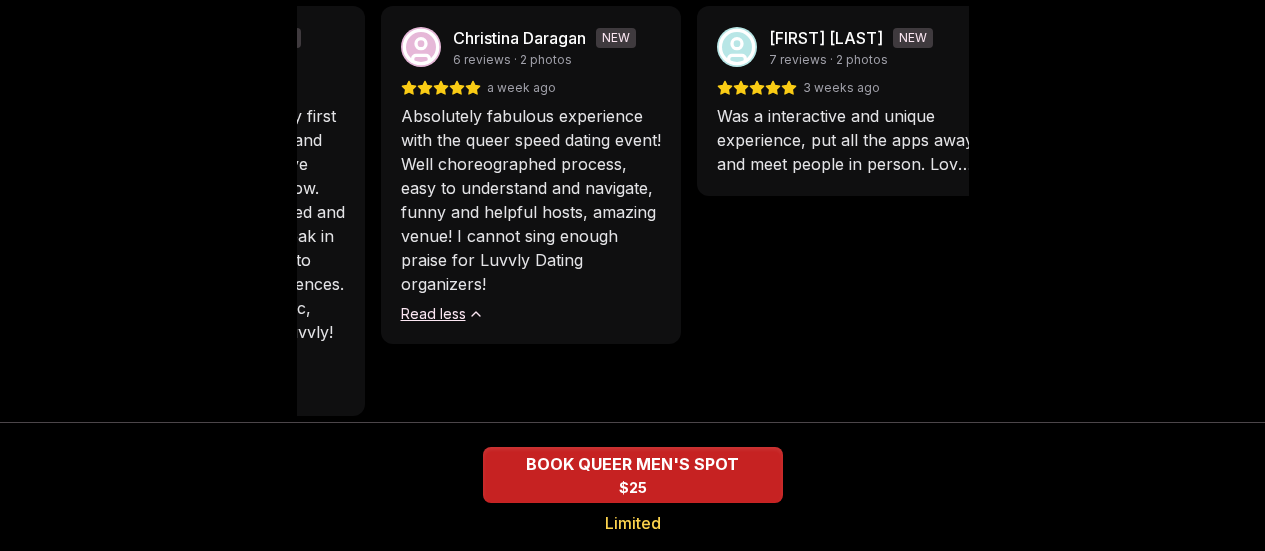 click on "Absolutely fabulous experience with the queer speed dating event! Well choreographed process, easy to understand and navigate, funny and helpful hosts, amazing venue! I cannot sing enough praise for Luvvly Dating organizers!" at bounding box center (531, 200) 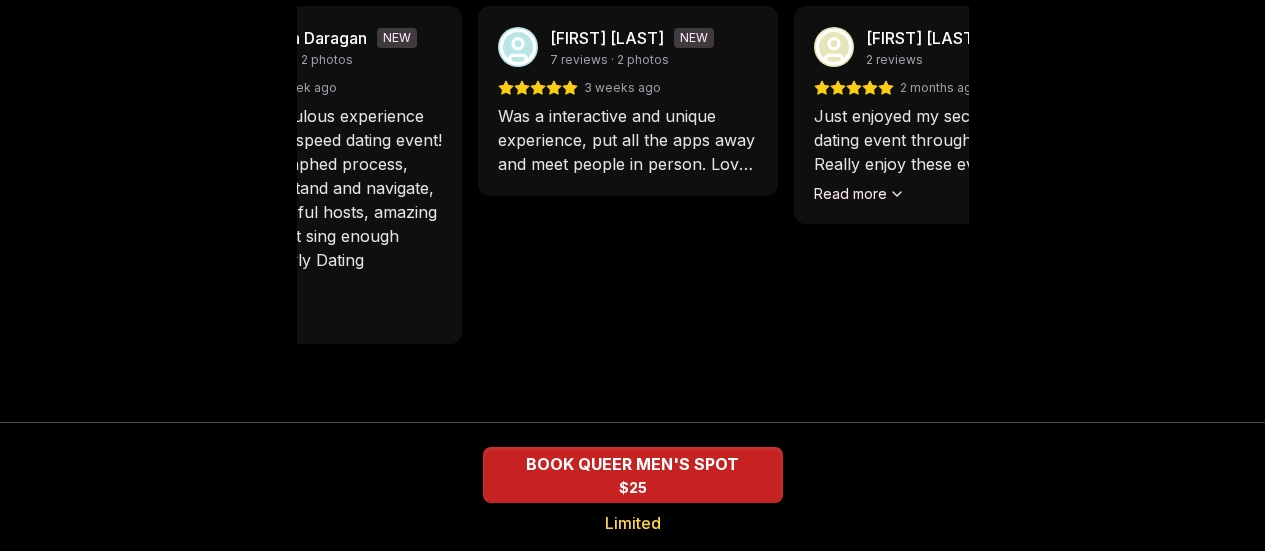 click on "Luvvly Speed Dating Wednesday, August 20th Age Range 25 - 45 Orientation Queer Men Evening 7:00 PM - 9:00 PM Portland  -  Sunnyside Sugar Hill Intimate Group 6-9 First Dates No Host Guided experience BOOK QUEER MEN'S SPOT $25 Limited How It Works No in person host, formalities, reserved seating, or signs of an "event". Follow real time notifications on your phone, guiding you through a mix of first dates. 1 Arrive & Check In Your remote wingman will text you a check-in link, tap in with your self description, fun fact, and a selfie. You'll have each person's name and description (they have yours too). 2 "Hey, are you Max?" Your phone tells you who to meet next—about every 10 minutes. Move freely, sit, stand, chat. It's like a flirty scavenger hunt! 3 Break the ice with prompts Each date will have new convo prompts on screen to help break the ice. Cycle through as many as you'd like. Use them or don't, they'll always be there just in case. 4 Keep track of who stood out 5 Match after, not during Sugar Hill +" at bounding box center (632, 49) 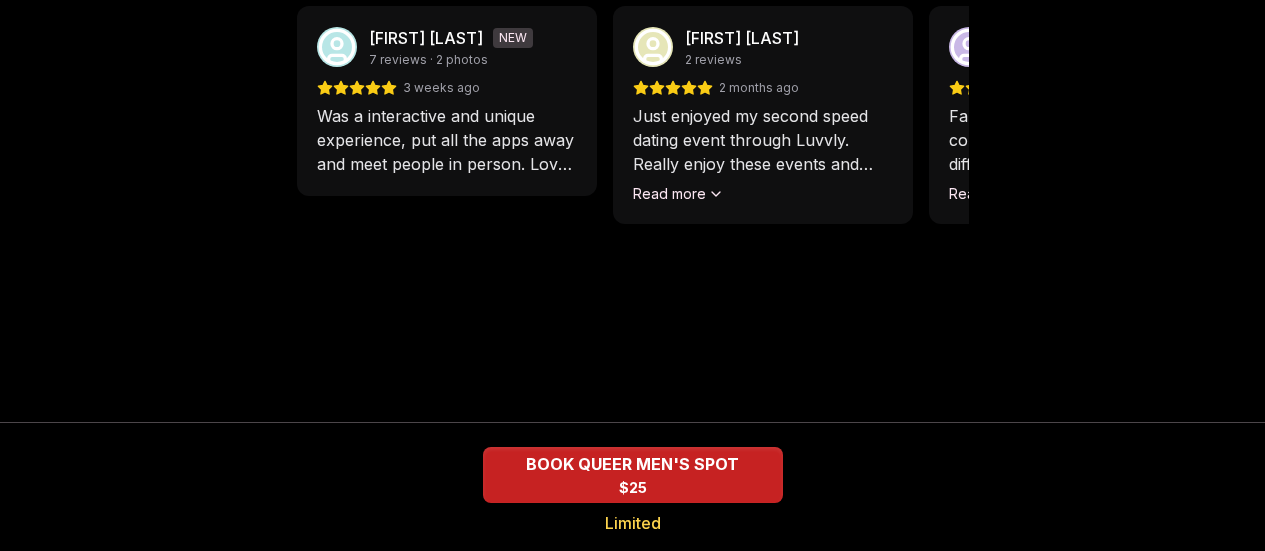 click on "Was a interactive and unique experience, put all the apps away and meet people in person. Love it" at bounding box center [447, 140] 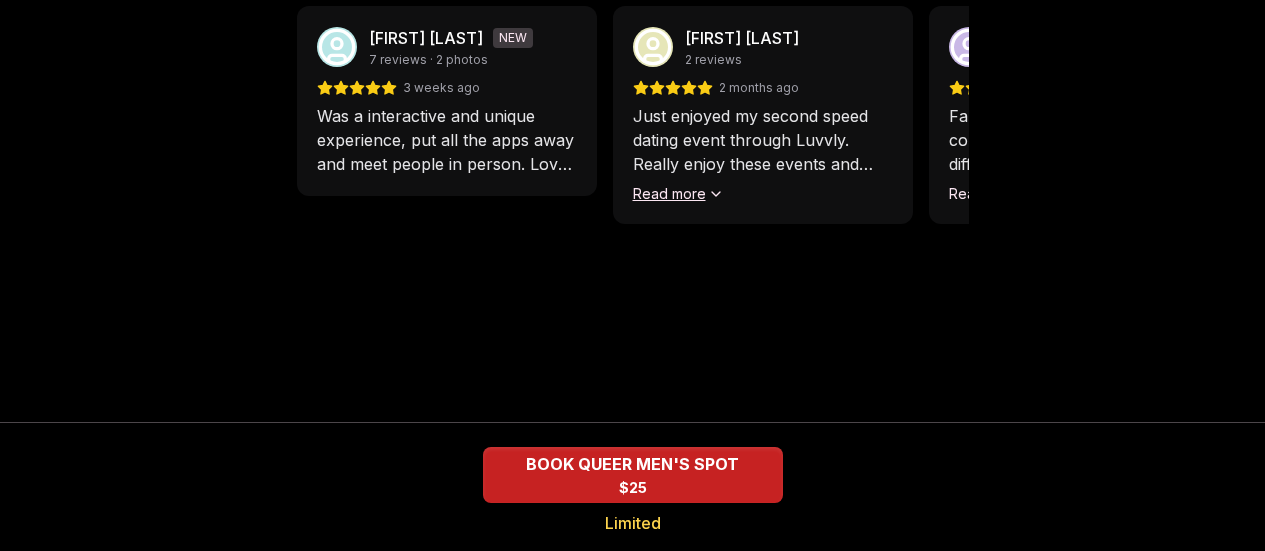 click on "Read more" at bounding box center [678, 194] 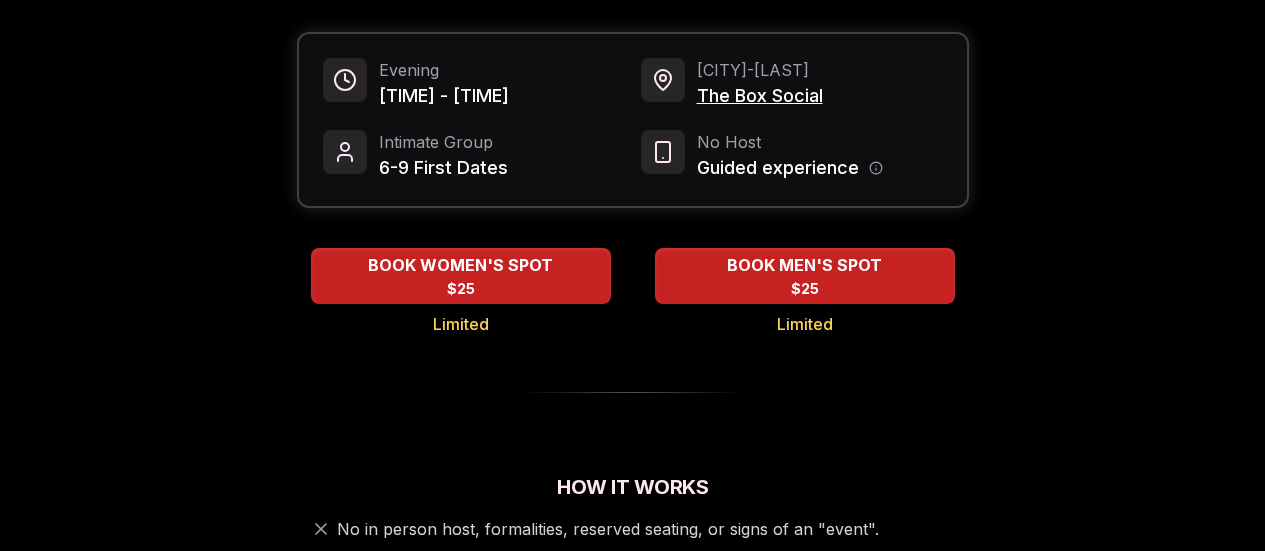 scroll, scrollTop: 240, scrollLeft: 0, axis: vertical 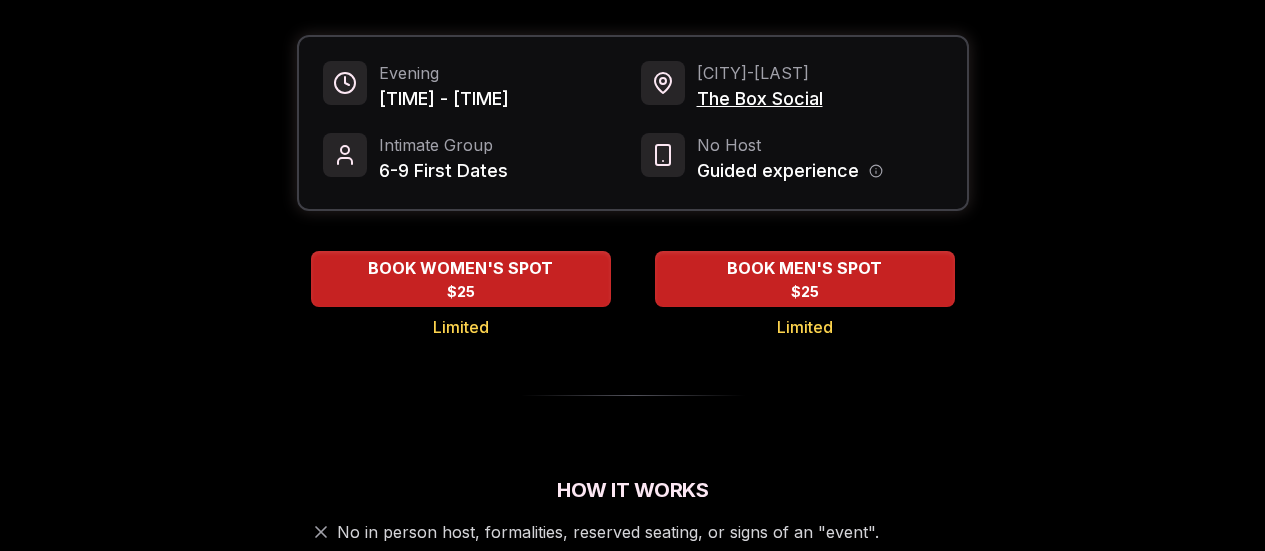 click on "The Box Social" at bounding box center (760, 99) 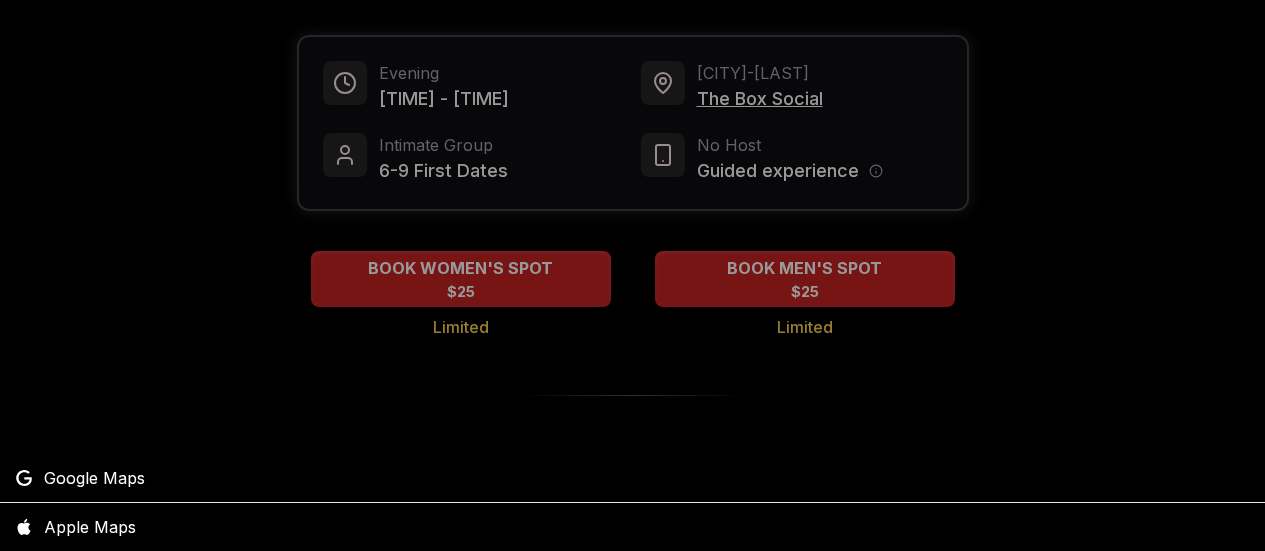 scroll, scrollTop: 0, scrollLeft: 0, axis: both 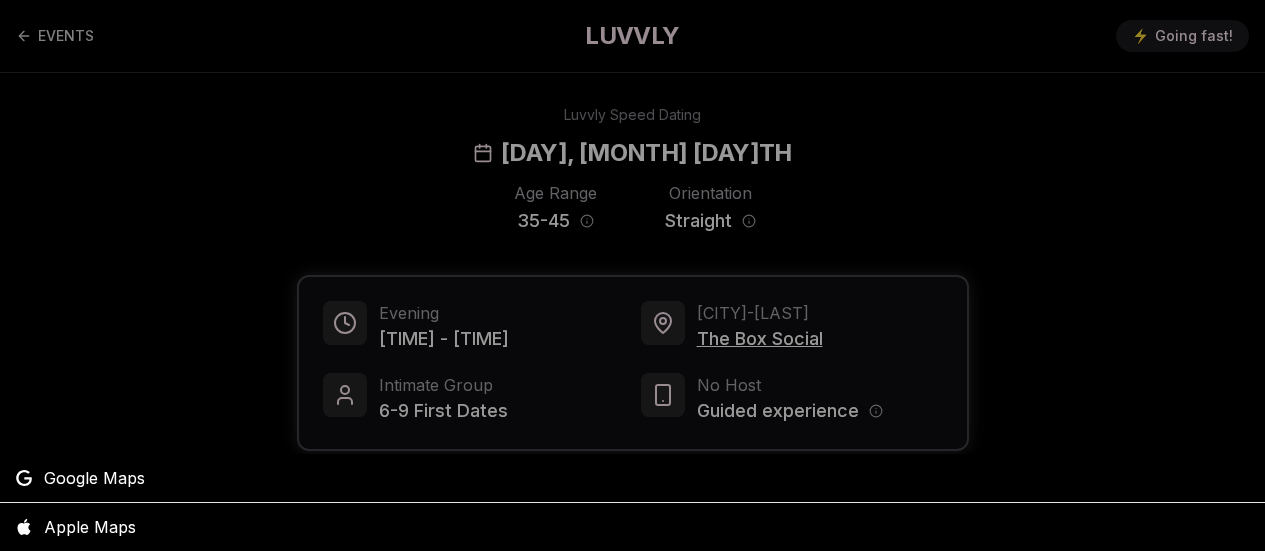 click at bounding box center (632, 275) 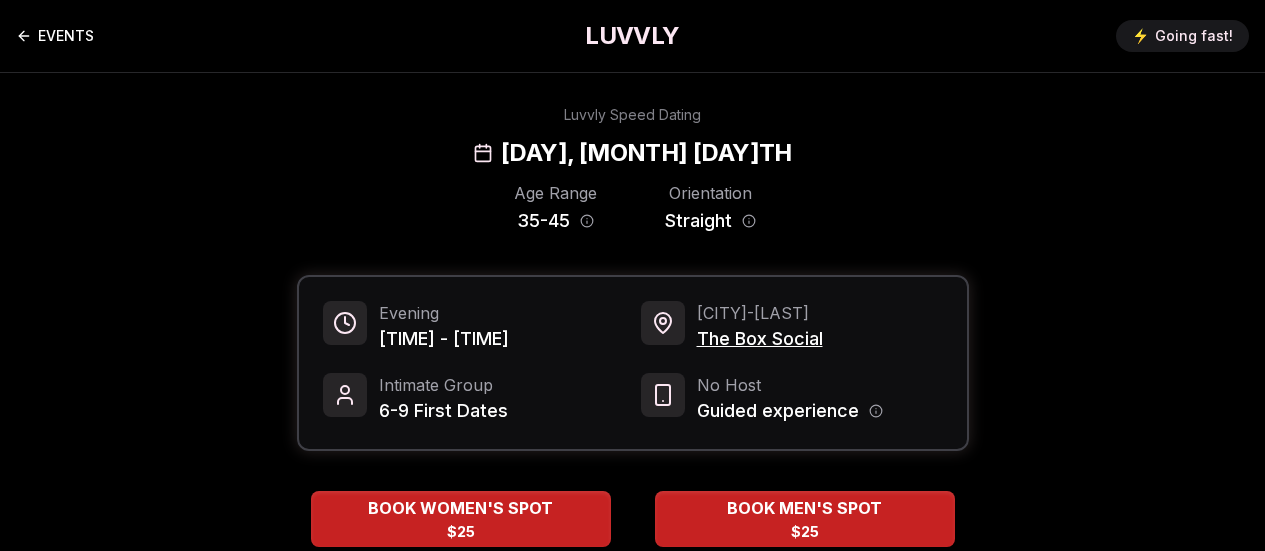 click on "EVENTS" at bounding box center (55, 36) 